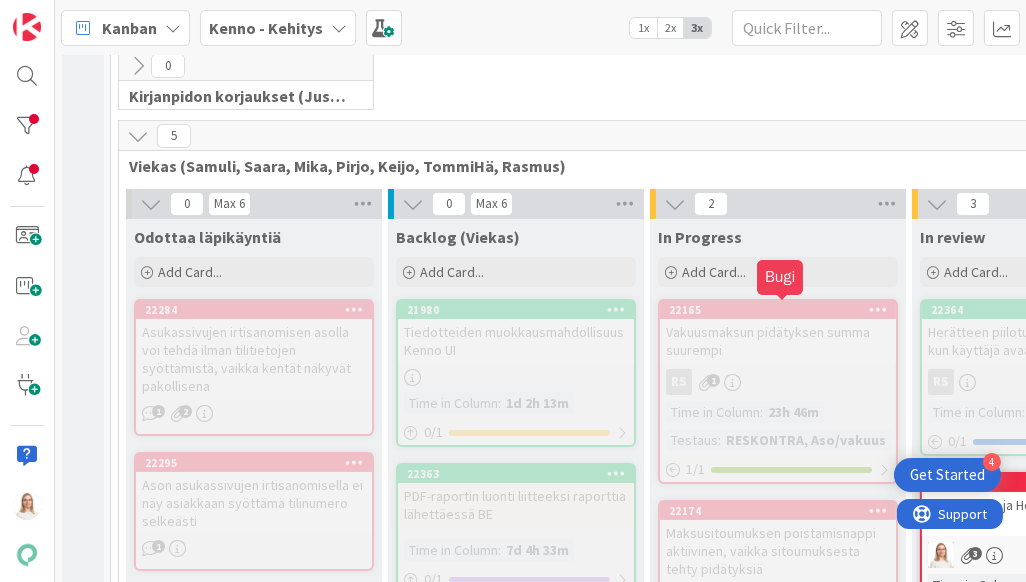 scroll, scrollTop: 0, scrollLeft: 0, axis: both 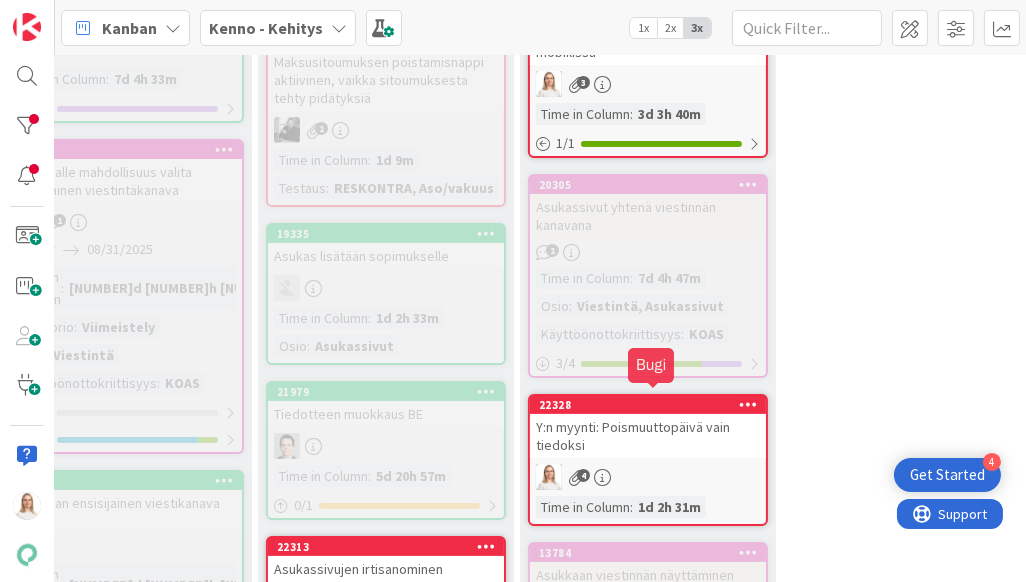 click on "22328" at bounding box center (652, 405) 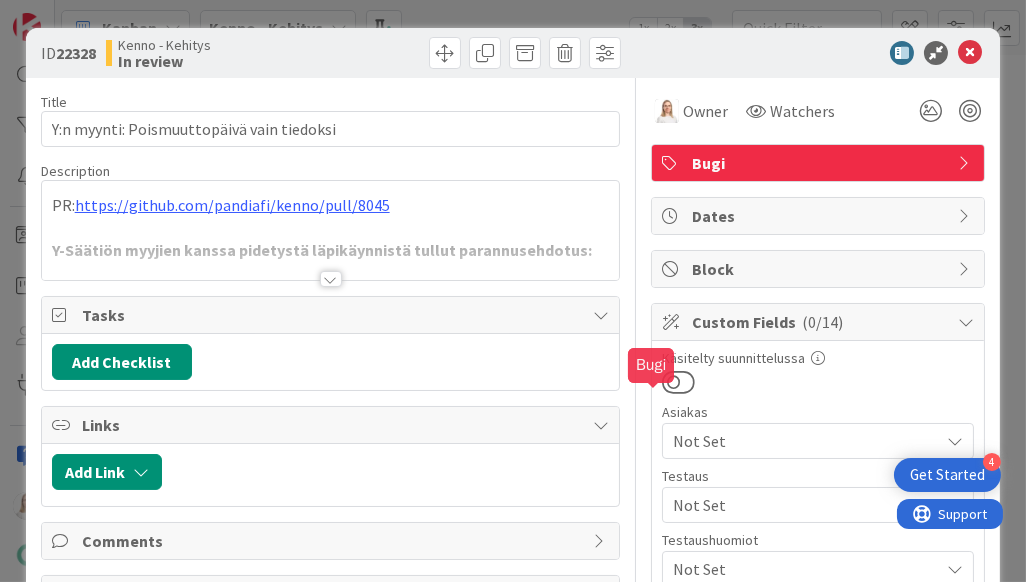 scroll, scrollTop: 0, scrollLeft: 0, axis: both 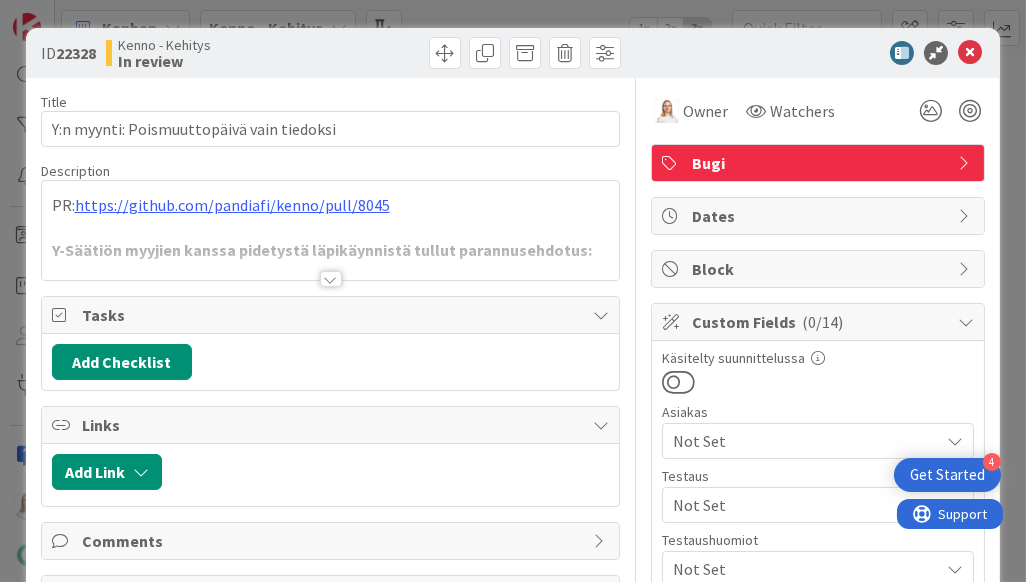 click at bounding box center [331, 279] 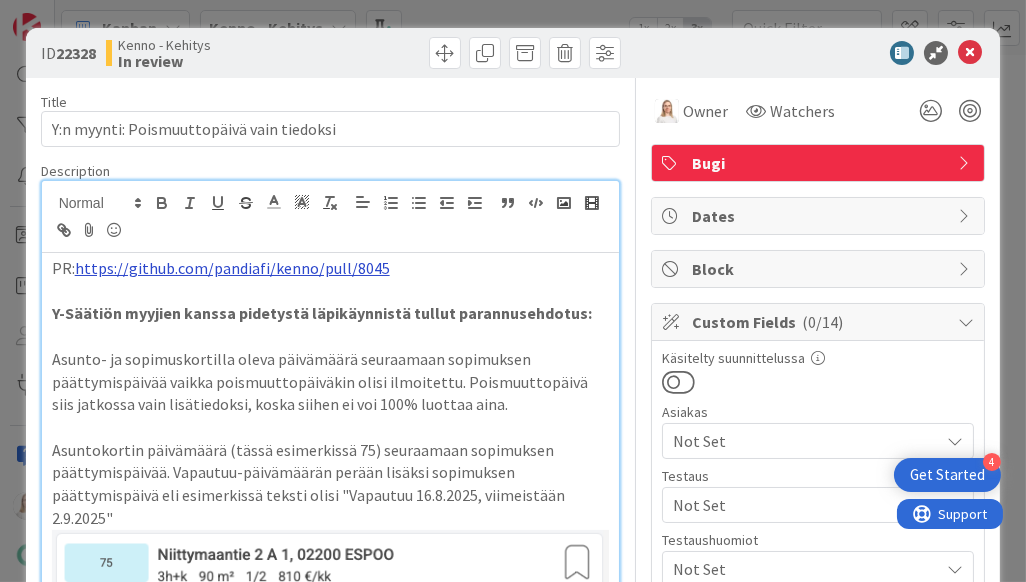 click on "https://github.com/pandiafi/kenno/pull/8045" at bounding box center (232, 268) 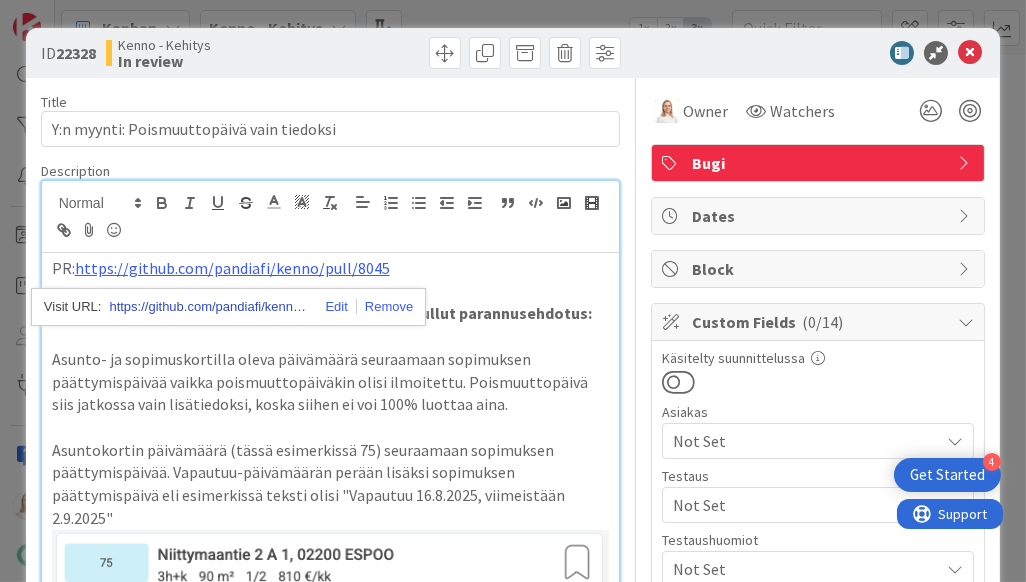 click on "https://github.com/pandiafi/kenno/pull/8045" at bounding box center (209, 307) 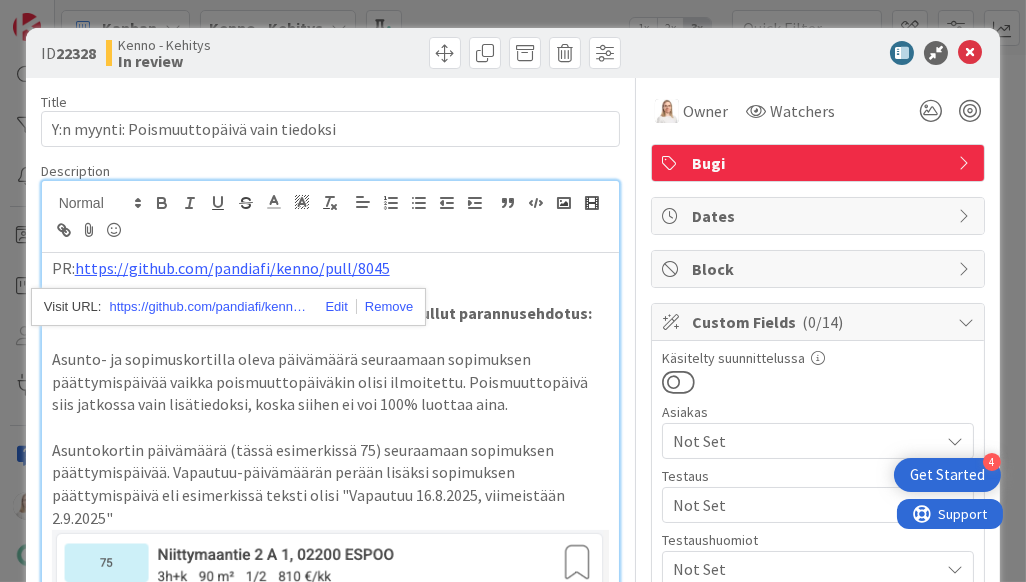 scroll, scrollTop: 0, scrollLeft: 0, axis: both 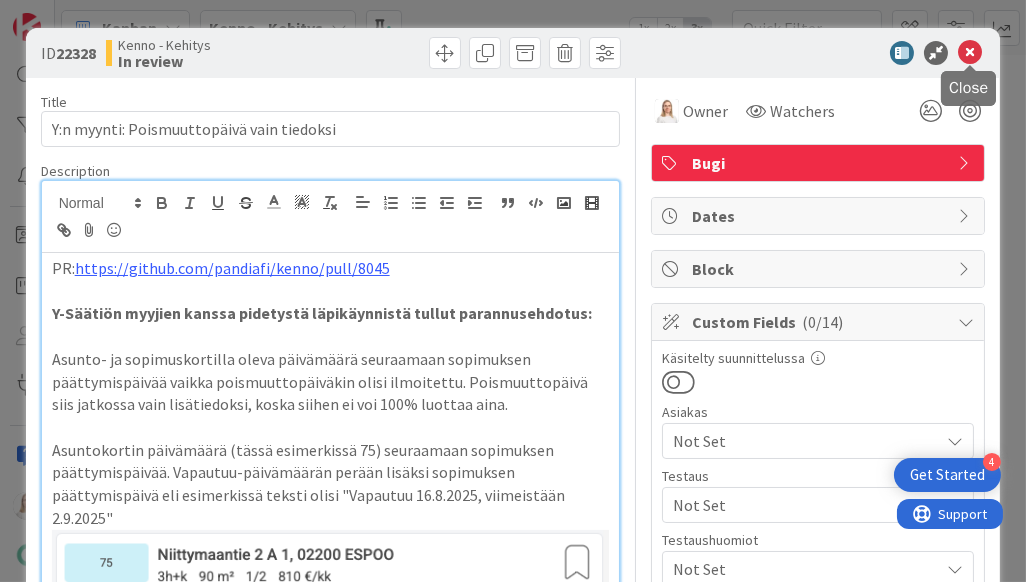 click at bounding box center [970, 53] 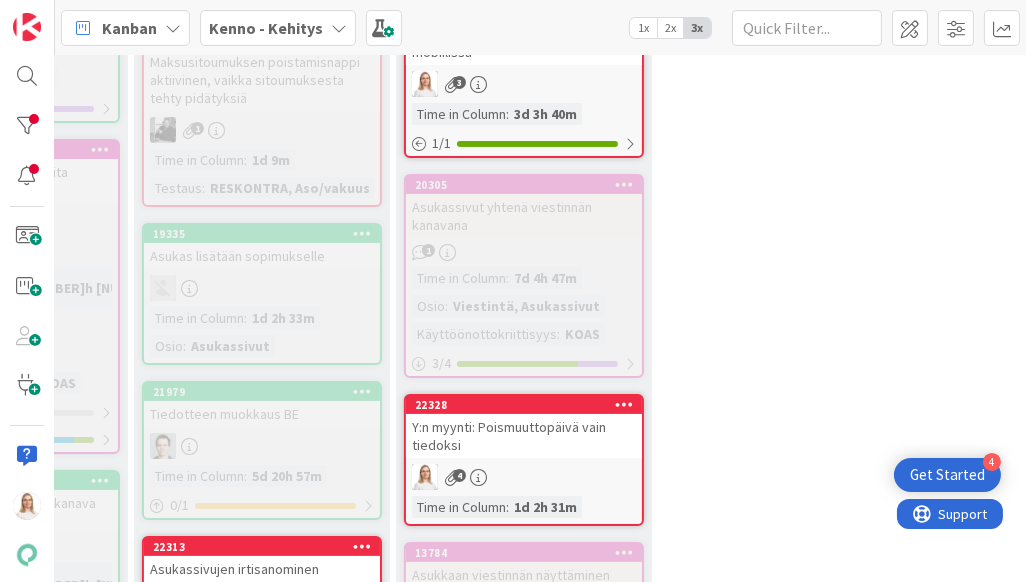 scroll, scrollTop: 899, scrollLeft: 612, axis: both 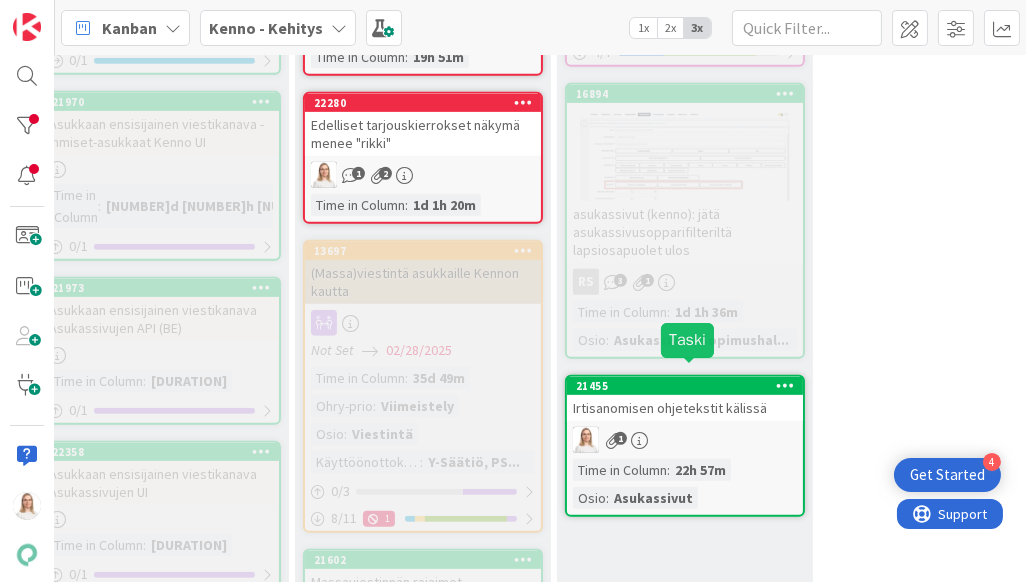 click on "21455" at bounding box center (689, 386) 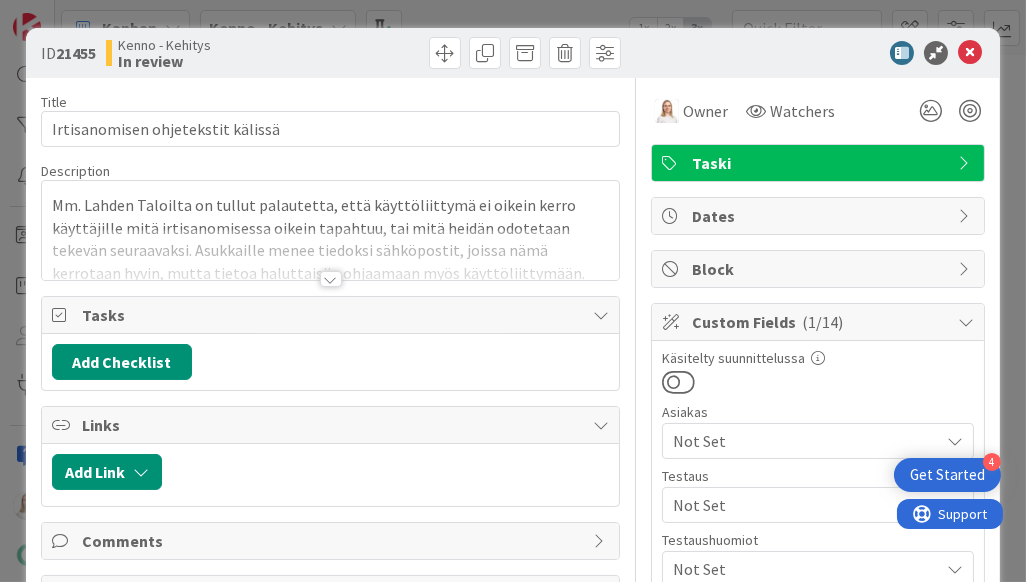 scroll, scrollTop: 0, scrollLeft: 0, axis: both 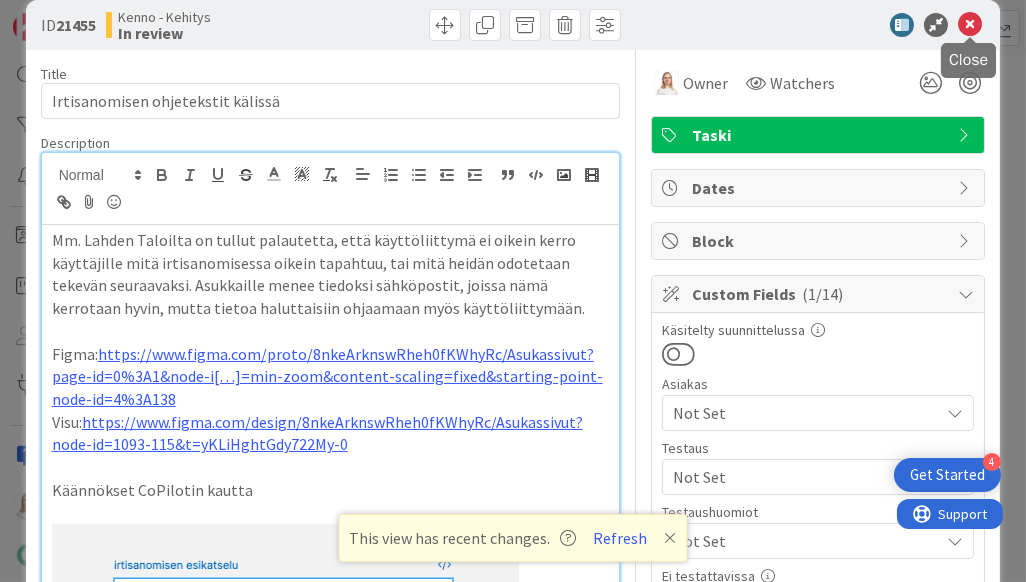 click at bounding box center (970, 25) 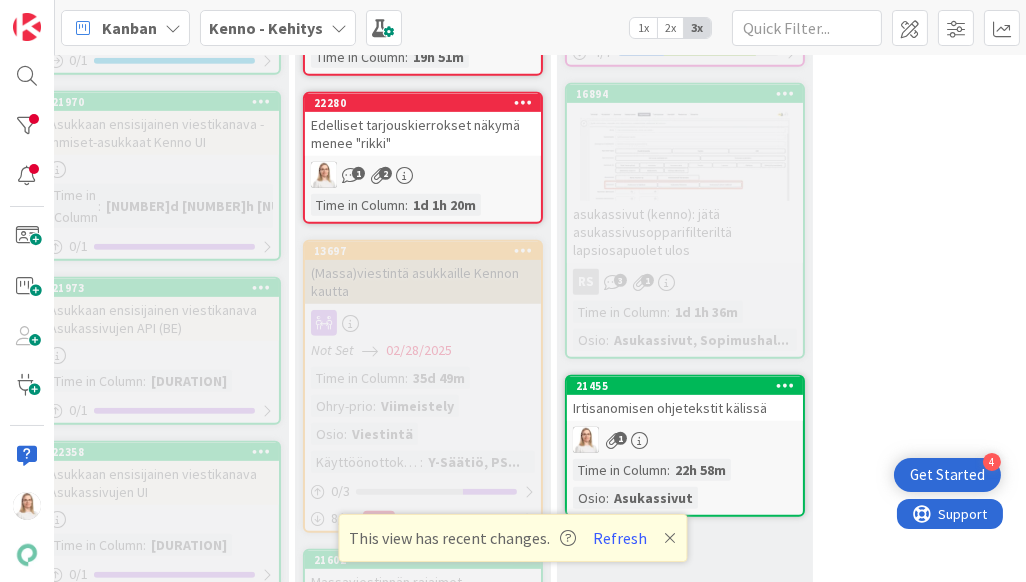 scroll, scrollTop: 0, scrollLeft: 0, axis: both 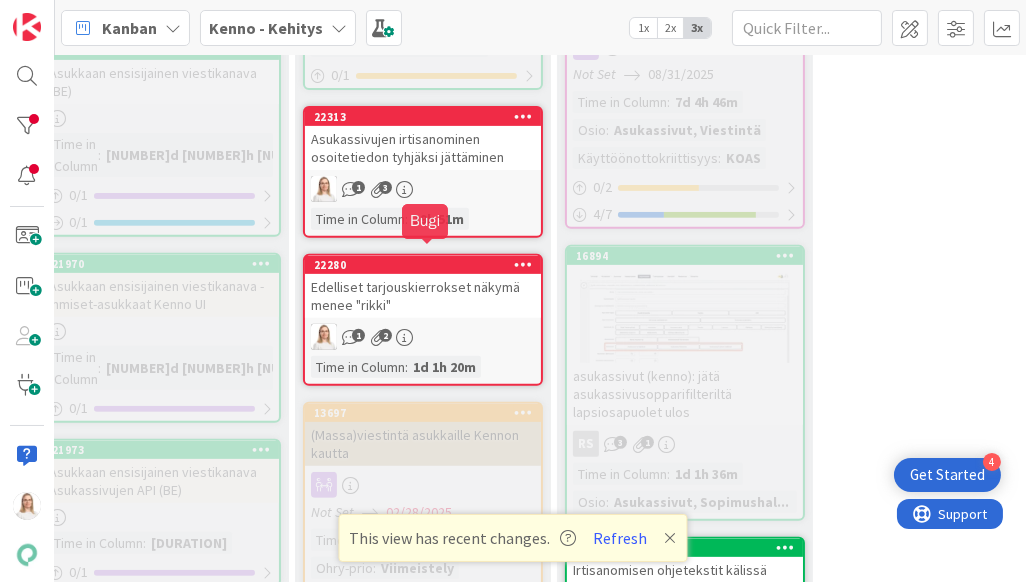 click on "22280" at bounding box center (427, 265) 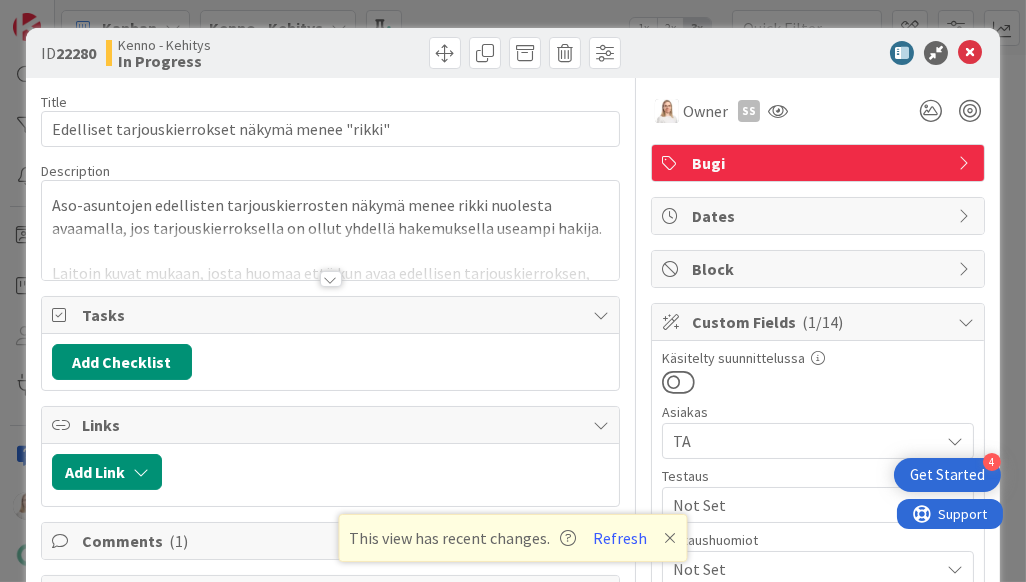 scroll, scrollTop: 0, scrollLeft: 0, axis: both 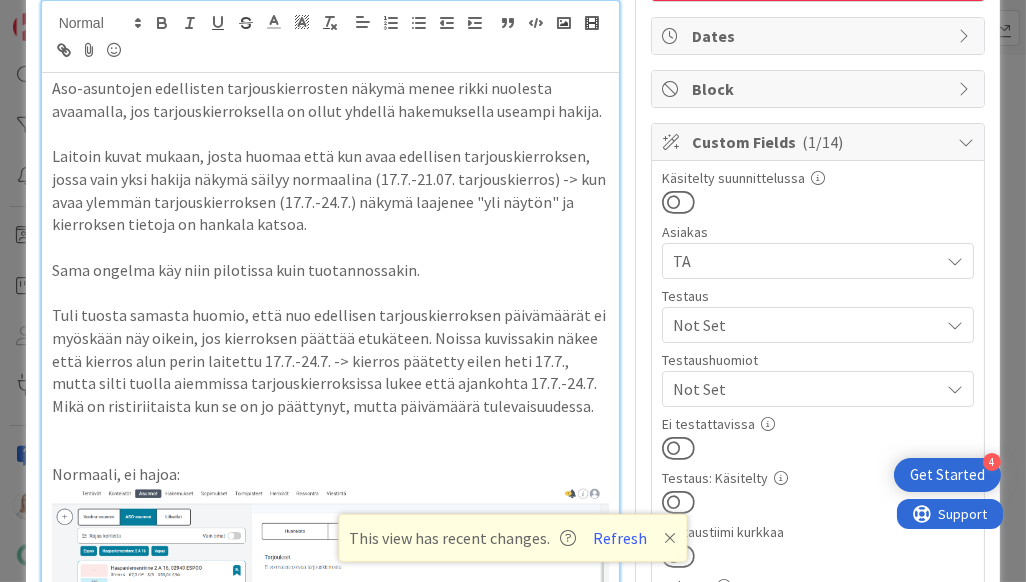 click on "Tuli tuosta samasta huomio, että nuo edellisen tarjouskierroksen päivämäärät ei myöskään näy oikein, jos kierroksen päättää etukäteen. Noissa kuvissakin näkee että kierros alun perin laitettu 17.7.-24.7. -> kierros päätetty eilen heti 17.7., mutta silti tuolla aiemmissa tarjouskierroksissa lukee että ajankohta 17.7.-24.7. Mikä on ristiriitaista kun se on jo päättynyt, mutta päivämäärä tulevaisuudessa." at bounding box center (331, 361) 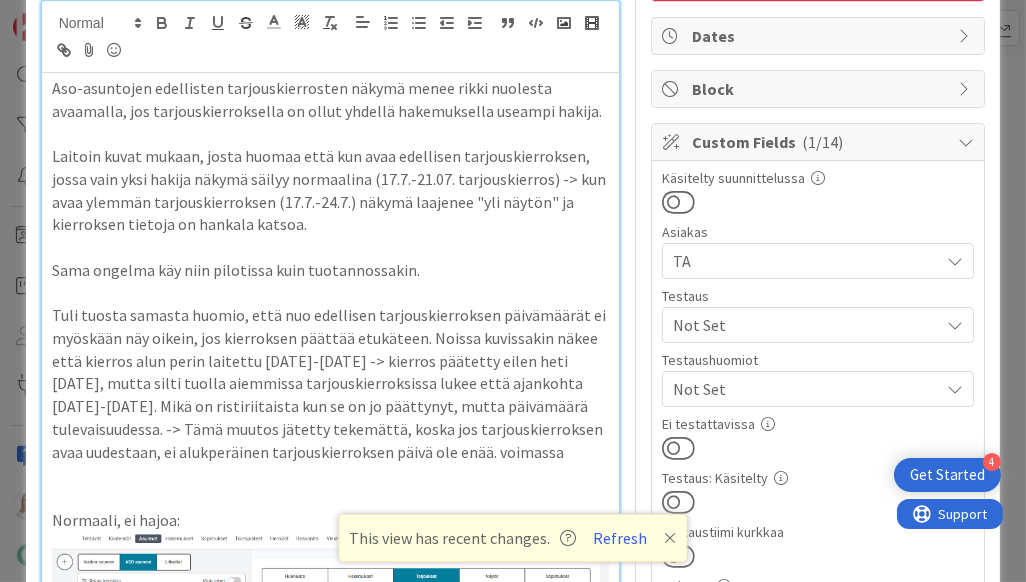click on "Tuli tuosta samasta huomio, että nuo edellisen tarjouskierroksen päivämäärät ei myöskään näy oikein, jos kierroksen päättää etukäteen. Noissa kuvissakin näkee että kierros alun perin laitettu [DATE]-[DATE] -> kierros päätetty eilen heti [DATE], mutta silti tuolla aiemmissa tarjouskierroksissa lukee että ajankohta [DATE]-[DATE]. Mikä on ristiriitaista kun se on jo päättynyt, mutta päivämäärä tulevaisuudessa. -> Tämä muutos jätetty tekemättä, koska jos tarjouskierroksen avaa uudestaan, ei alukperäinen tarjouskierroksen päivä ole enää. voimassa" at bounding box center (331, 383) 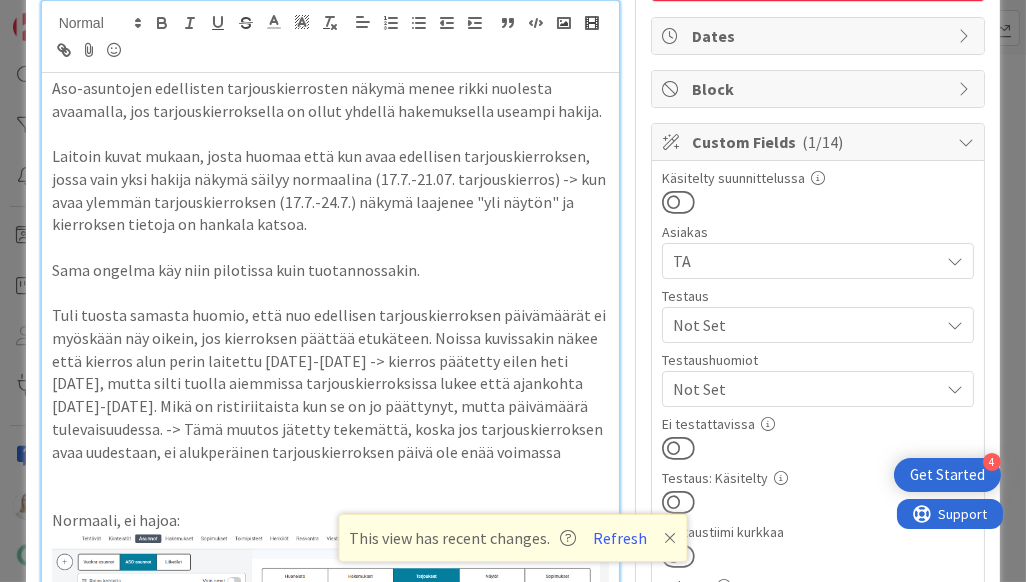 click on "Tuli tuosta samasta huomio, että nuo edellisen tarjouskierroksen päivämäärät ei myöskään näy oikein, jos kierroksen päättää etukäteen. Noissa kuvissakin näkee että kierros alun perin laitettu [DATE]-[DATE] -> kierros päätetty eilen heti [DATE], mutta silti tuolla aiemmissa tarjouskierroksissa lukee että ajankohta [DATE]-[DATE]. Mikä on ristiriitaista kun se on jo päättynyt, mutta päivämäärä tulevaisuudessa. -> Tämä muutos jätetty tekemättä, koska jos tarjouskierroksen avaa uudestaan, ei alukperäinen tarjouskierroksen päivä ole enää voimassa" at bounding box center (331, 383) 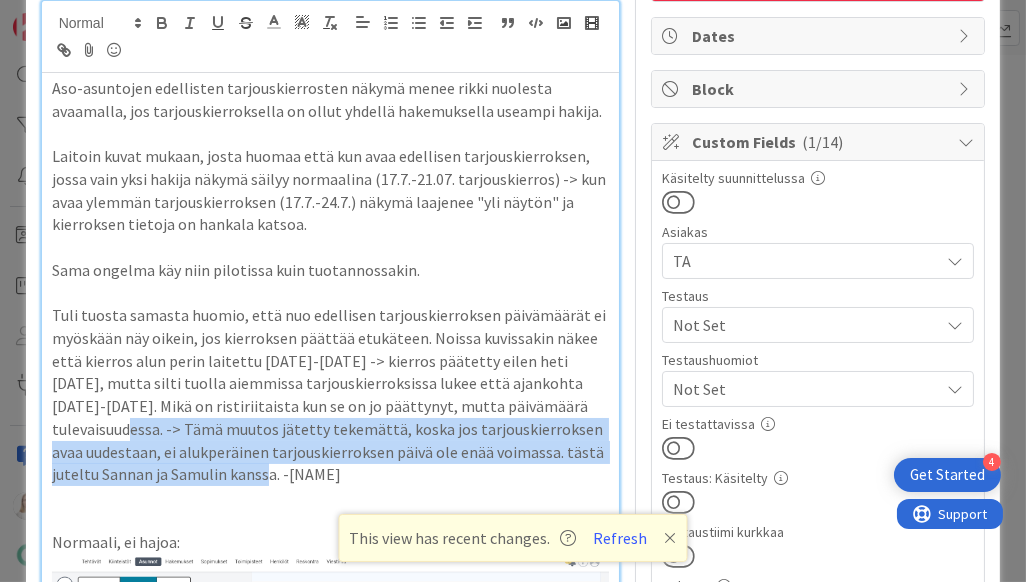 drag, startPoint x: 524, startPoint y: 406, endPoint x: 524, endPoint y: 470, distance: 64 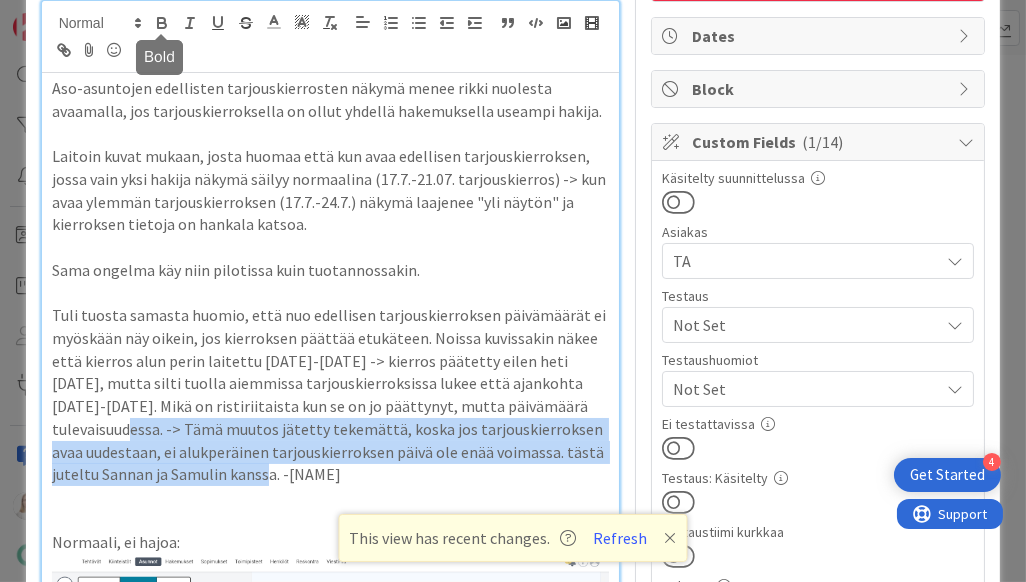 click 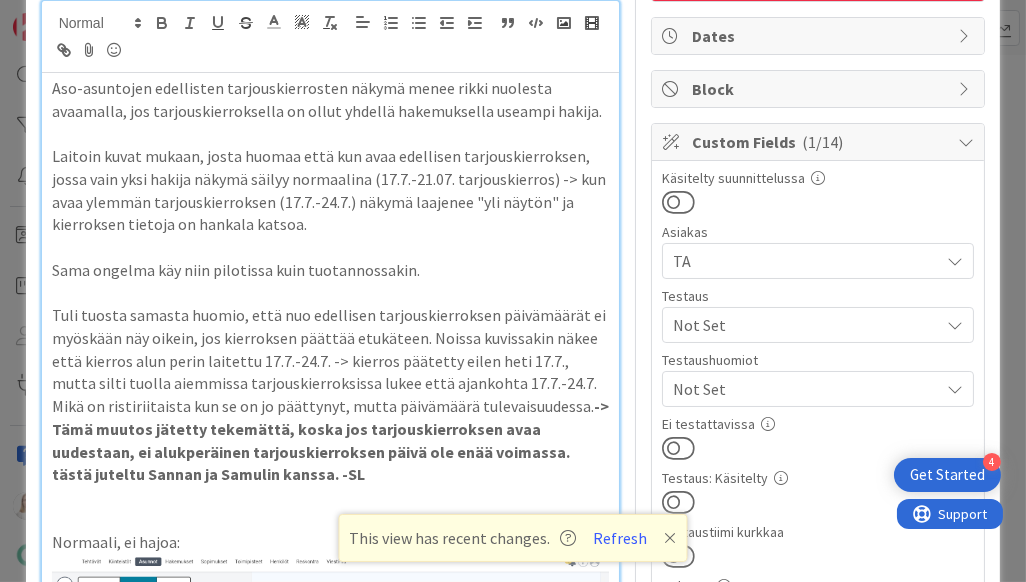 click at bounding box center [331, 497] 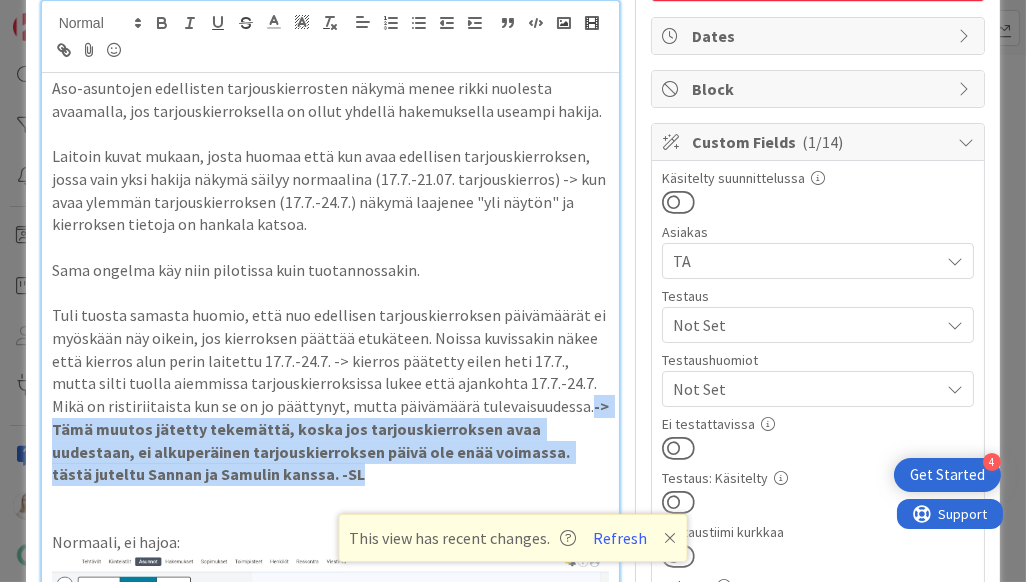 drag, startPoint x: 520, startPoint y: 400, endPoint x: 520, endPoint y: 464, distance: 64 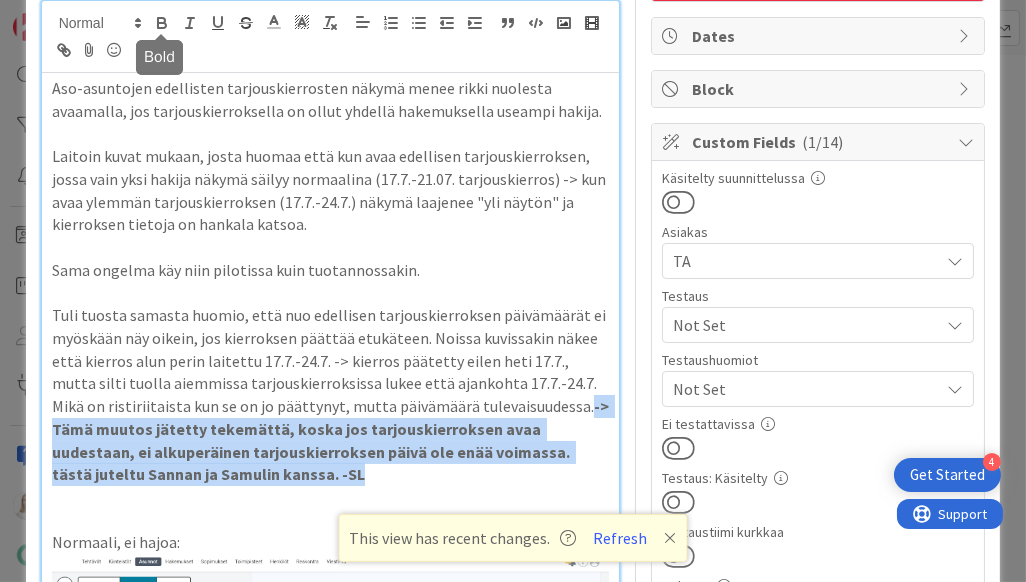 click 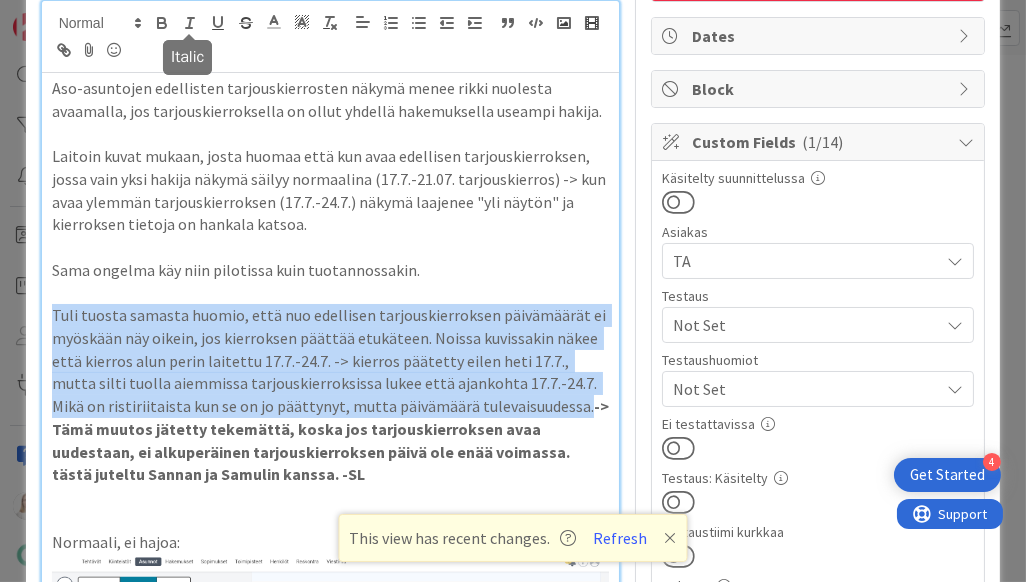 click 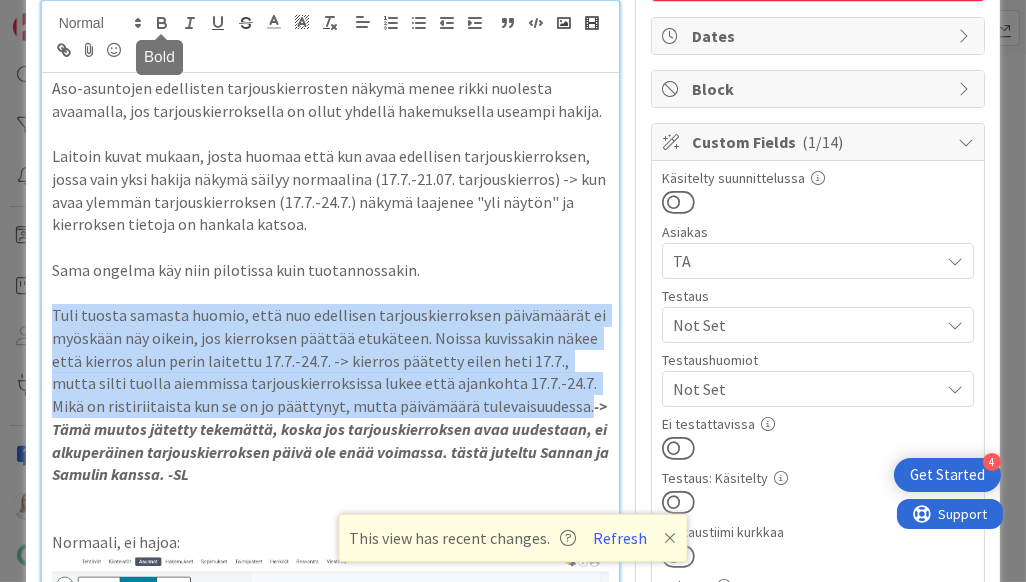 click 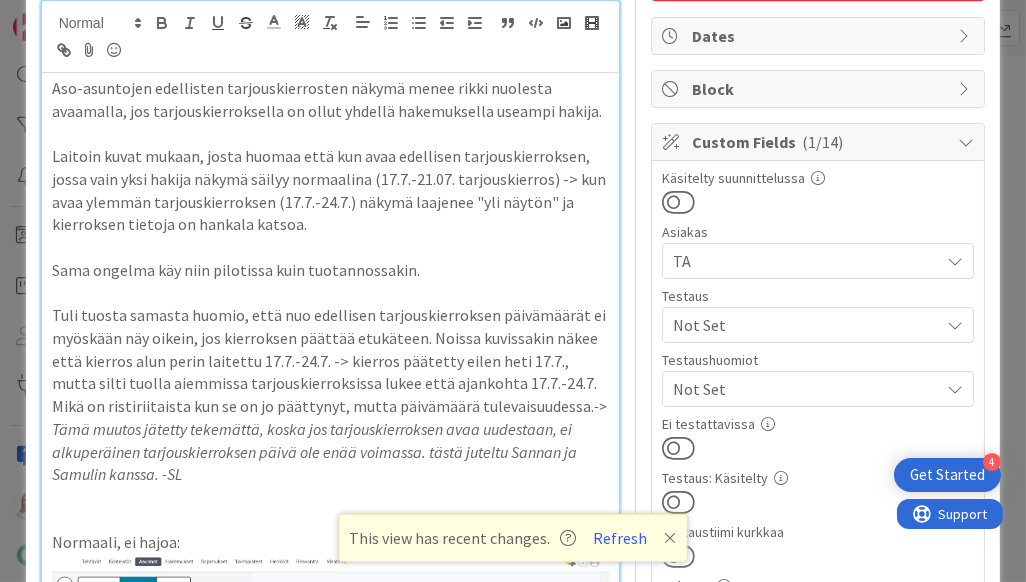 click at bounding box center (331, 497) 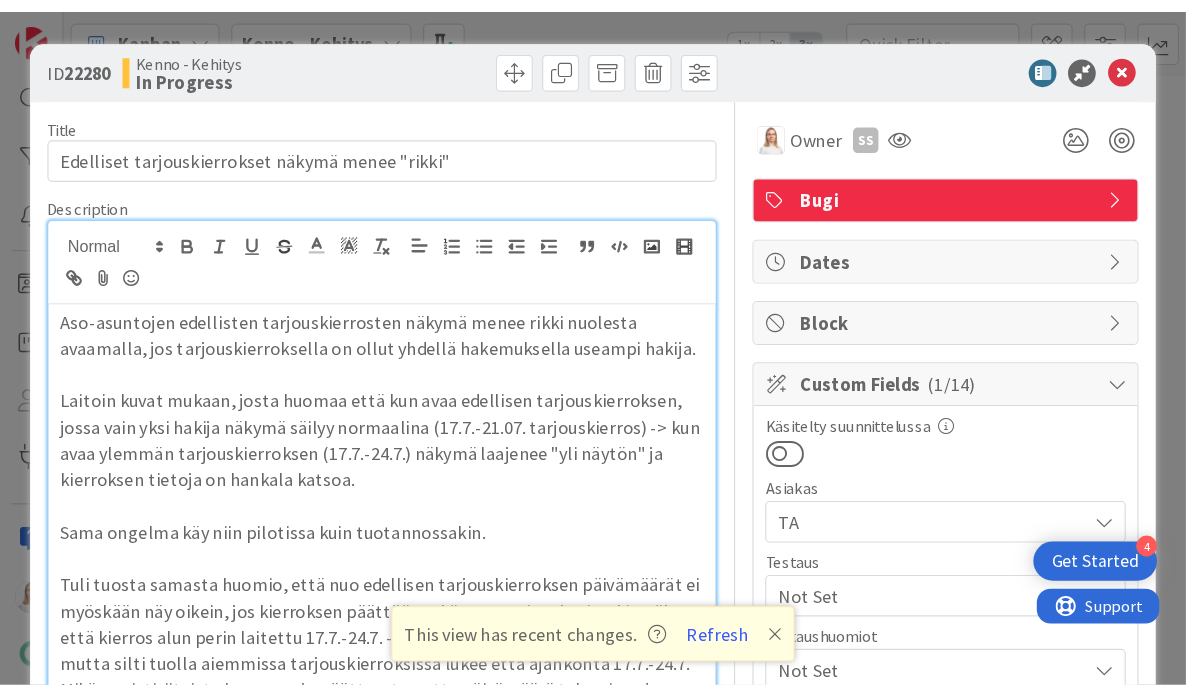 scroll, scrollTop: 0, scrollLeft: 0, axis: both 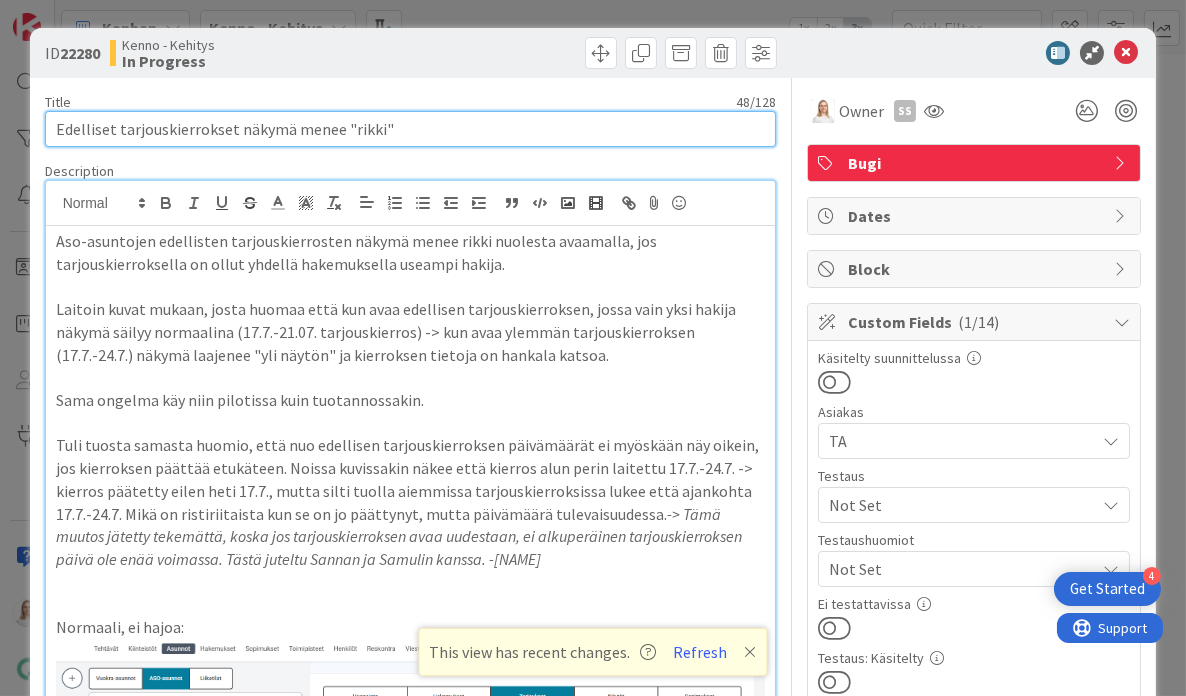 drag, startPoint x: 57, startPoint y: 130, endPoint x: 470, endPoint y: 128, distance: 413.00485 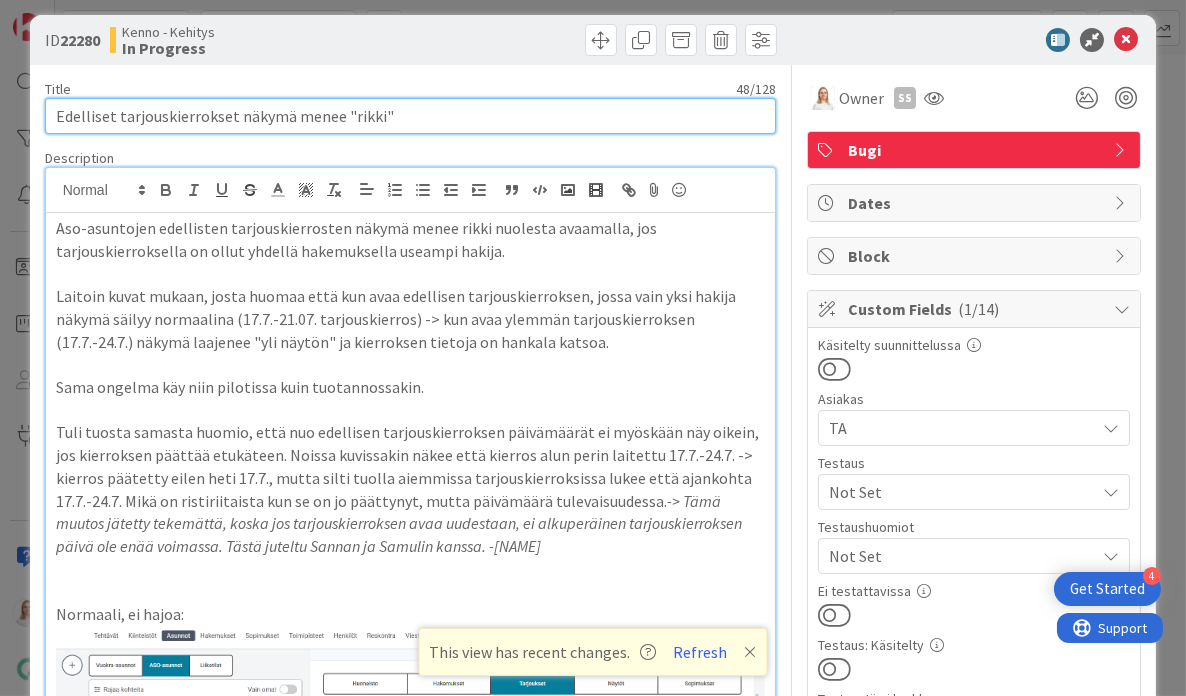 scroll, scrollTop: 10, scrollLeft: 0, axis: vertical 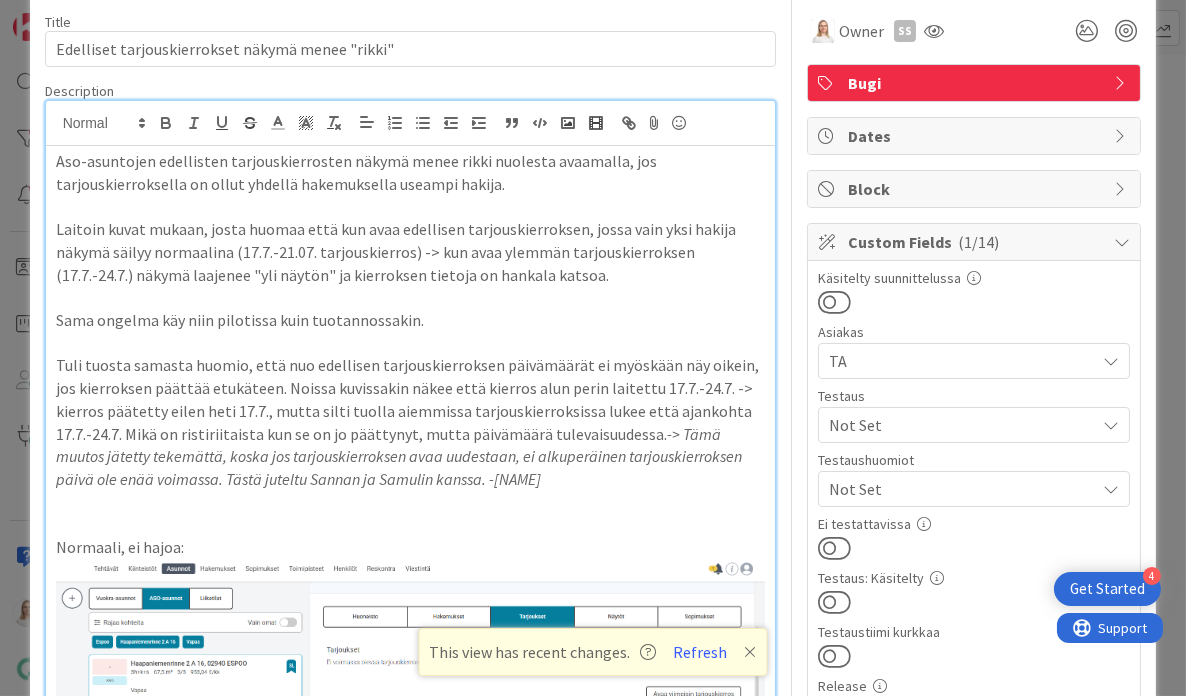 click on "Tuli tuosta samasta huomio, että nuo edellisen tarjouskierroksen päivämäärät ei myöskään näy oikein, jos kierroksen päättää etukäteen. Noissa kuvissakin näkee että kierros alun perin laitettu [DATE]-[DATE]. -> kierros päätetty eilen heti [DATE], mutta silti tuolla aiemmissa tarjouskierroksissa lukee että ajankohta [DATE]-[DATE]. Mikä on ristiriitaista kun se on jo päättynyt, mutta päivämäärä tulevaisuudessa.  -> Tämä muutos jätetty tekemättä, koska jos tarjouskierroksen avaa uudestaan, ei alkuperäinen tarjouskierroksen päivä ole enää voimassa. Tästä juteltu Sannan ja Samulin kanssa. -SL" at bounding box center (411, 422) 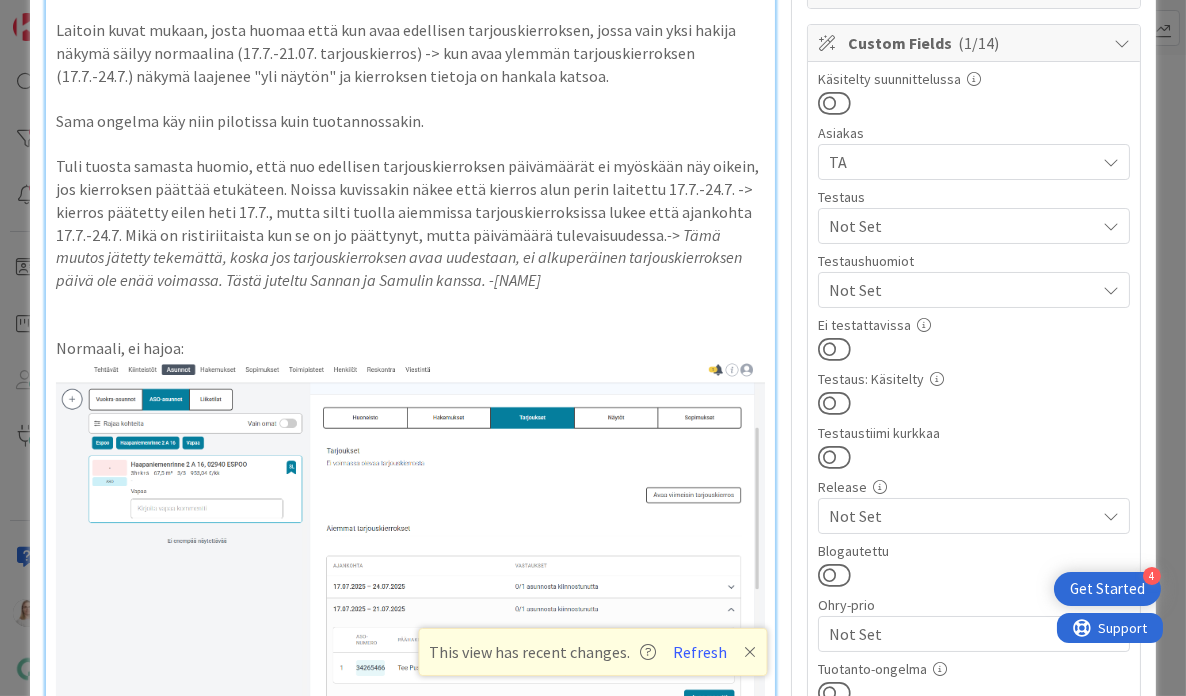 scroll, scrollTop: 277, scrollLeft: 0, axis: vertical 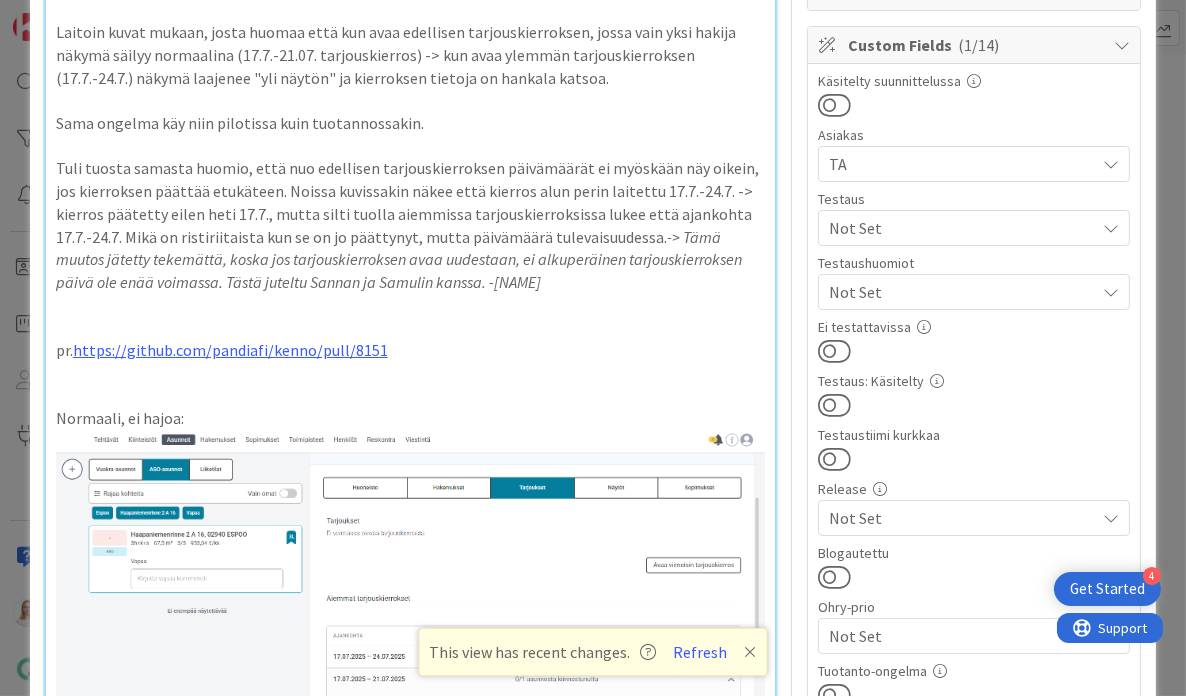 click on "pr. https://github.com/pandiafi/kenno/pull/8151" at bounding box center (411, 350) 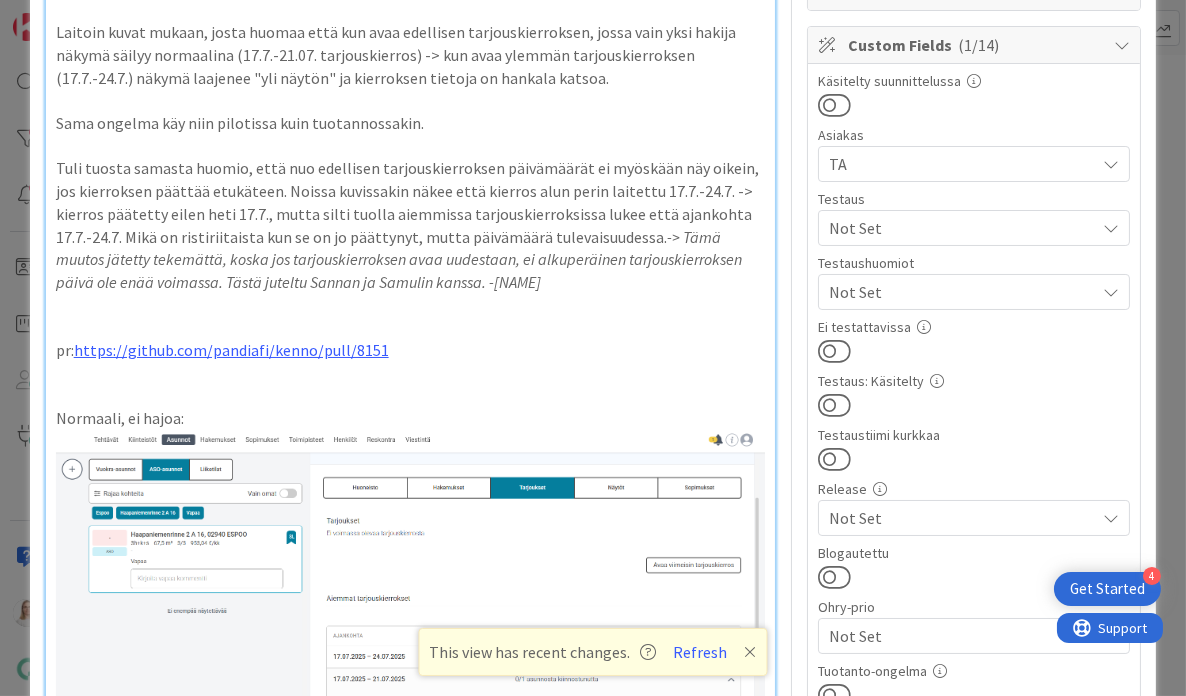 click on "pr:  https://github.com/pandiafi/kenno/pull/8151" at bounding box center (411, 350) 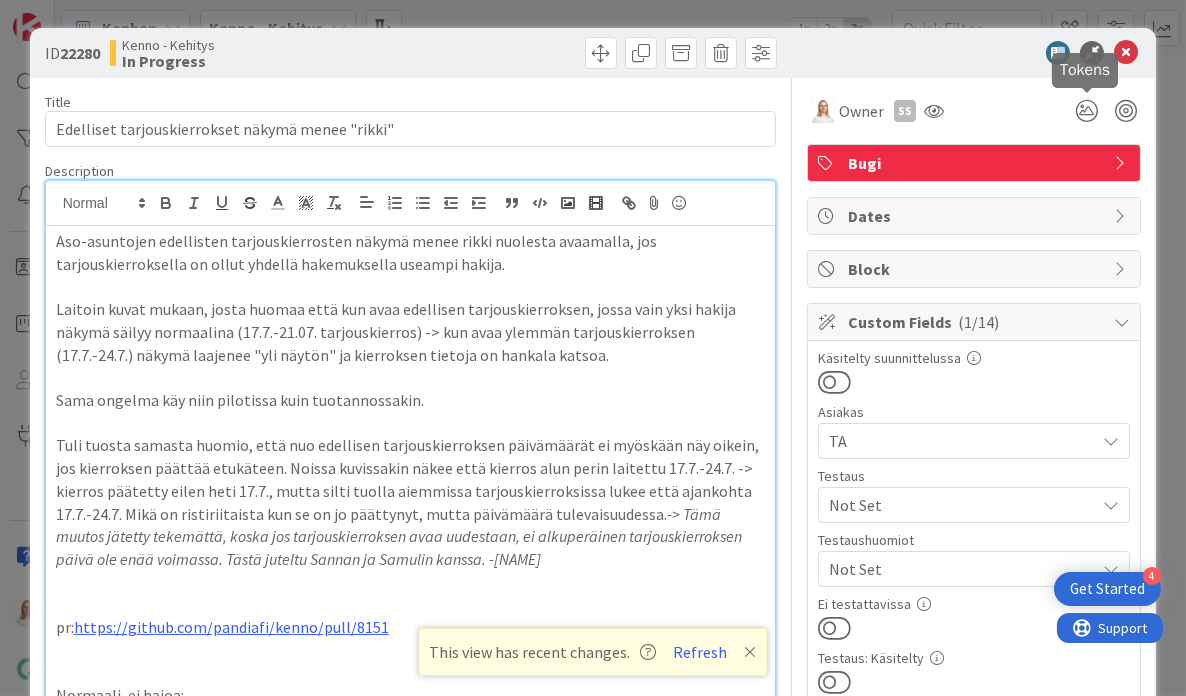scroll, scrollTop: 0, scrollLeft: 0, axis: both 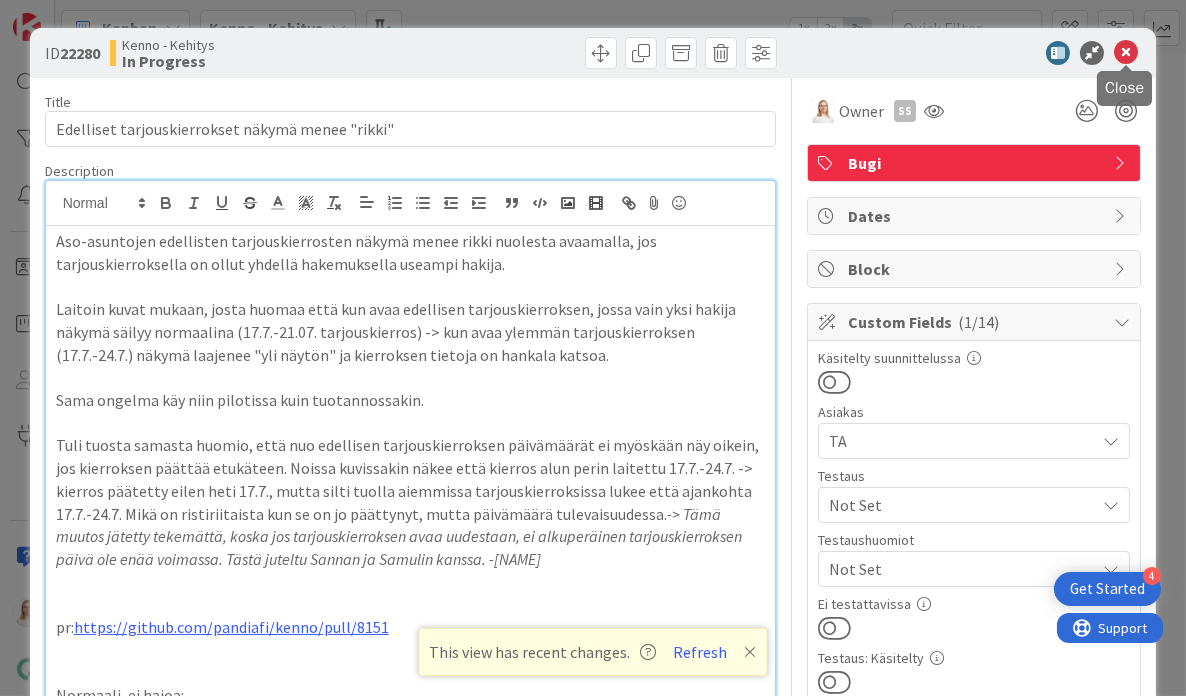 click at bounding box center (1126, 53) 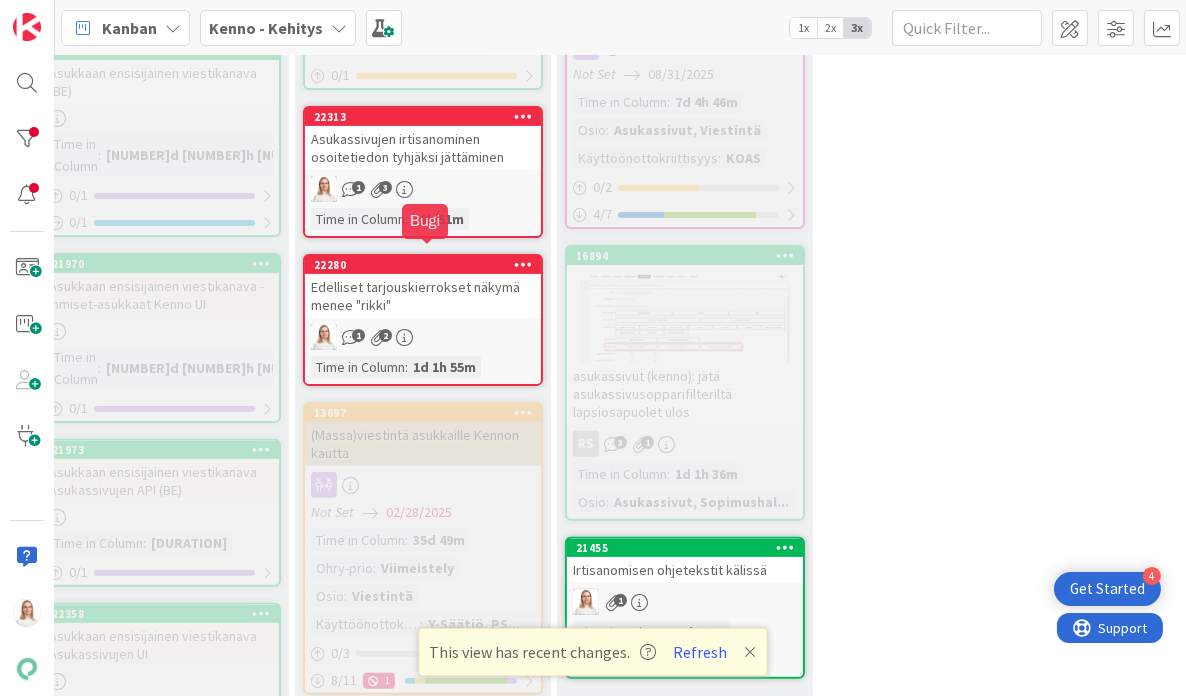 scroll, scrollTop: 0, scrollLeft: 0, axis: both 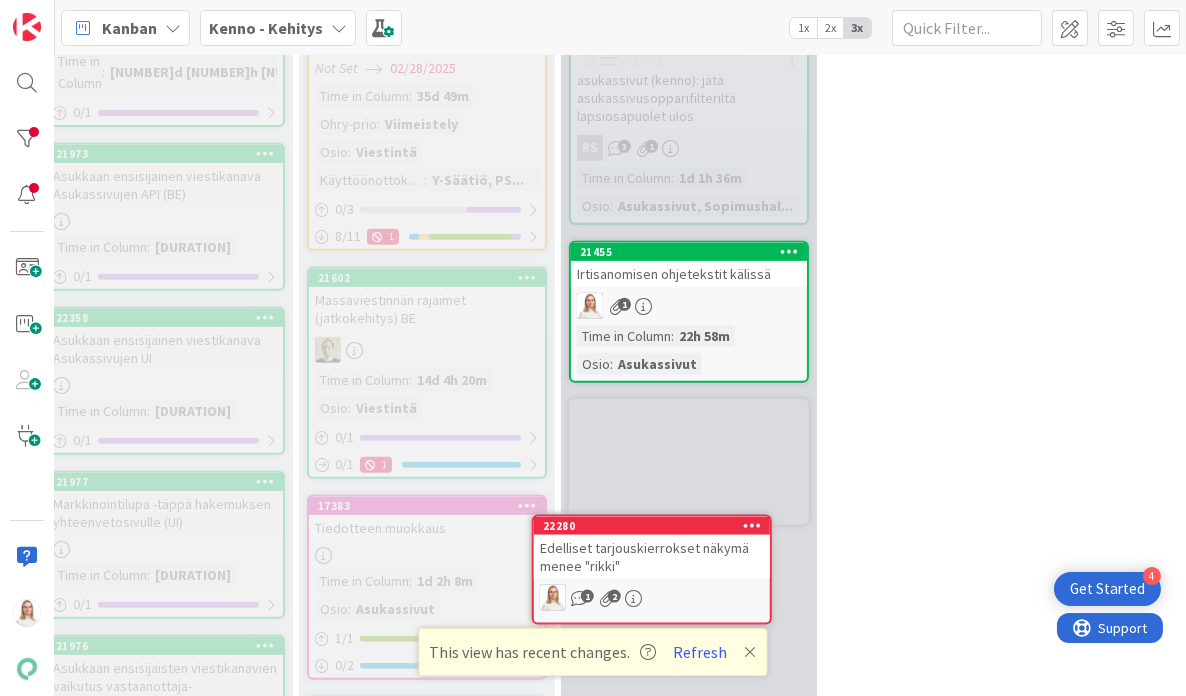 drag, startPoint x: 398, startPoint y: 251, endPoint x: 434, endPoint y: 261, distance: 37.363083 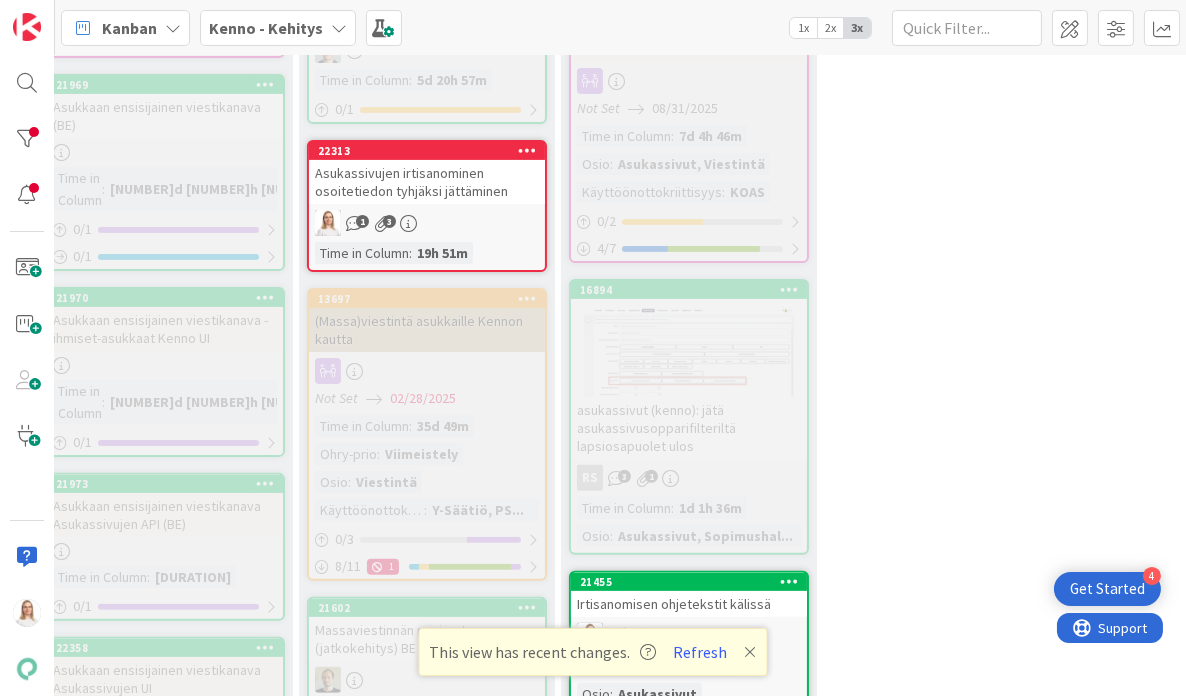 scroll, scrollTop: 1295, scrollLeft: 351, axis: both 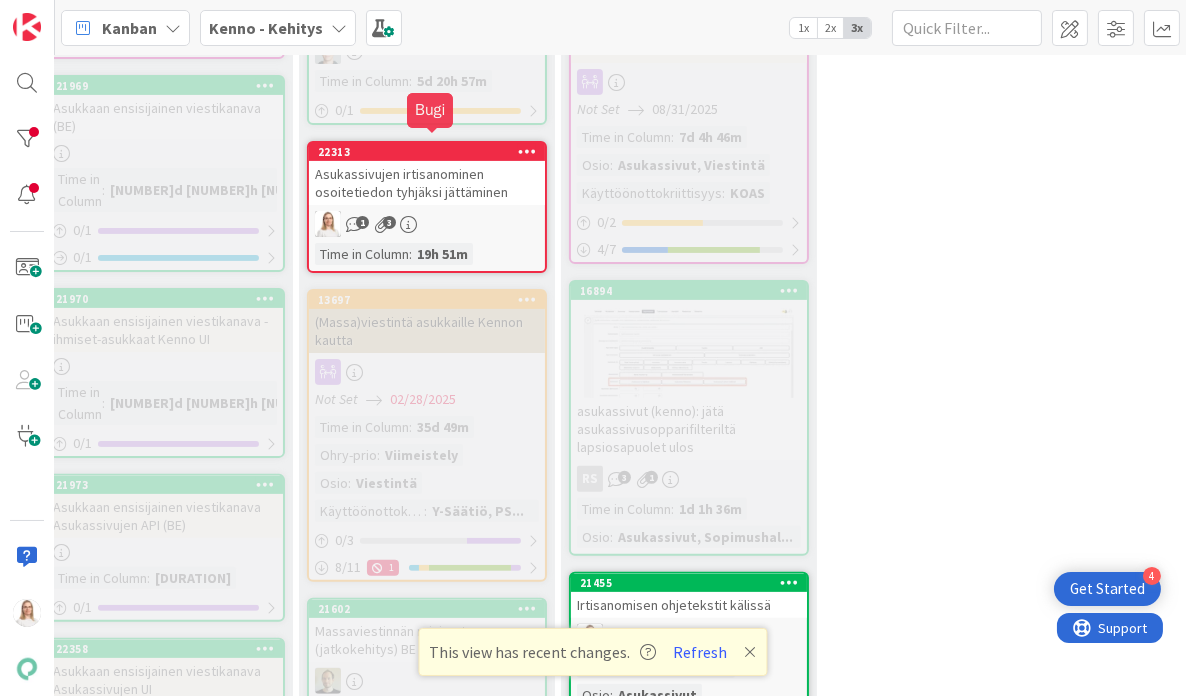 click on "22313" at bounding box center [431, 152] 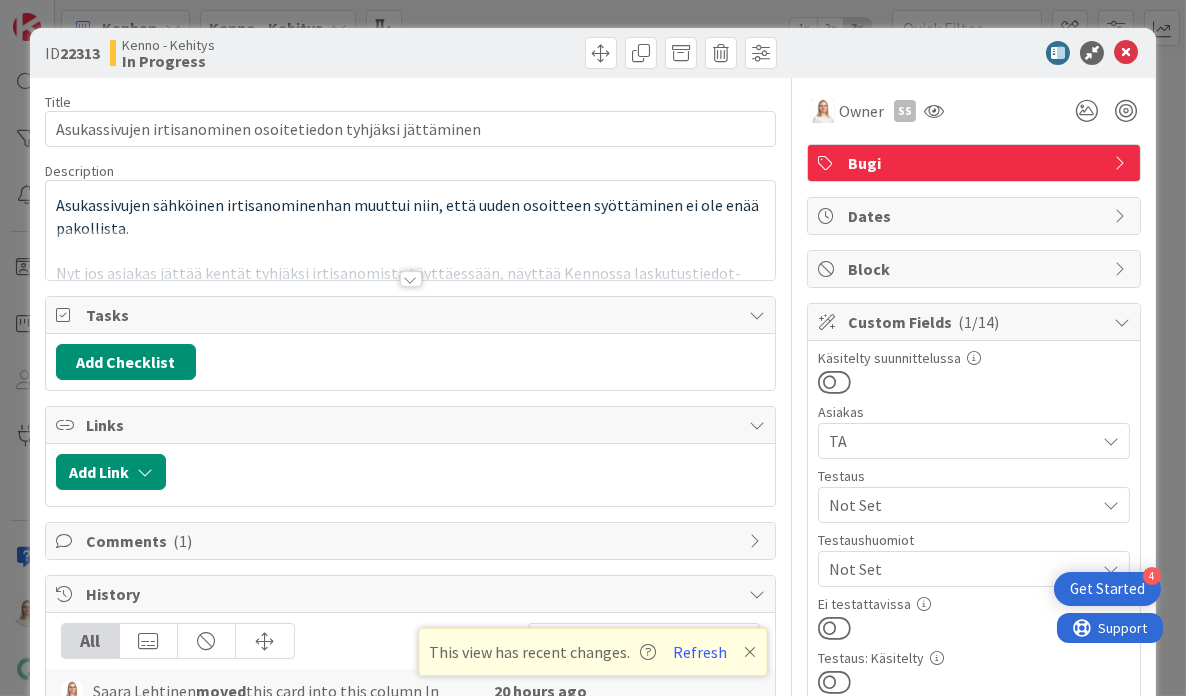 scroll, scrollTop: 0, scrollLeft: 0, axis: both 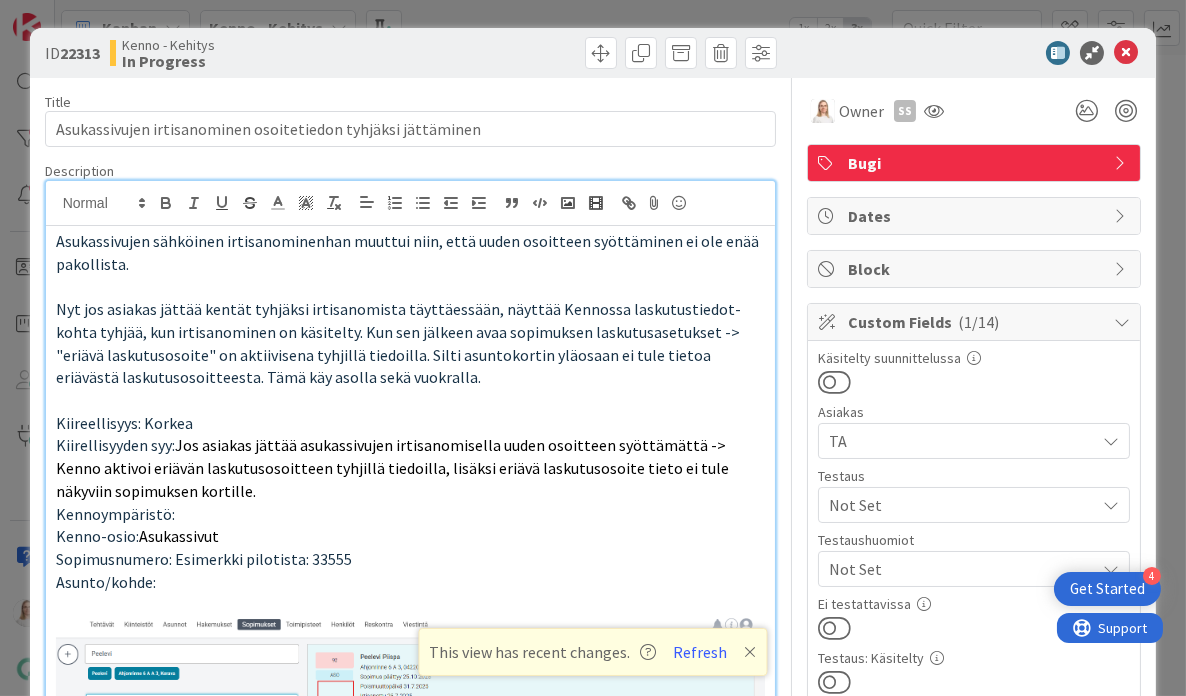 click at bounding box center (751, 652) 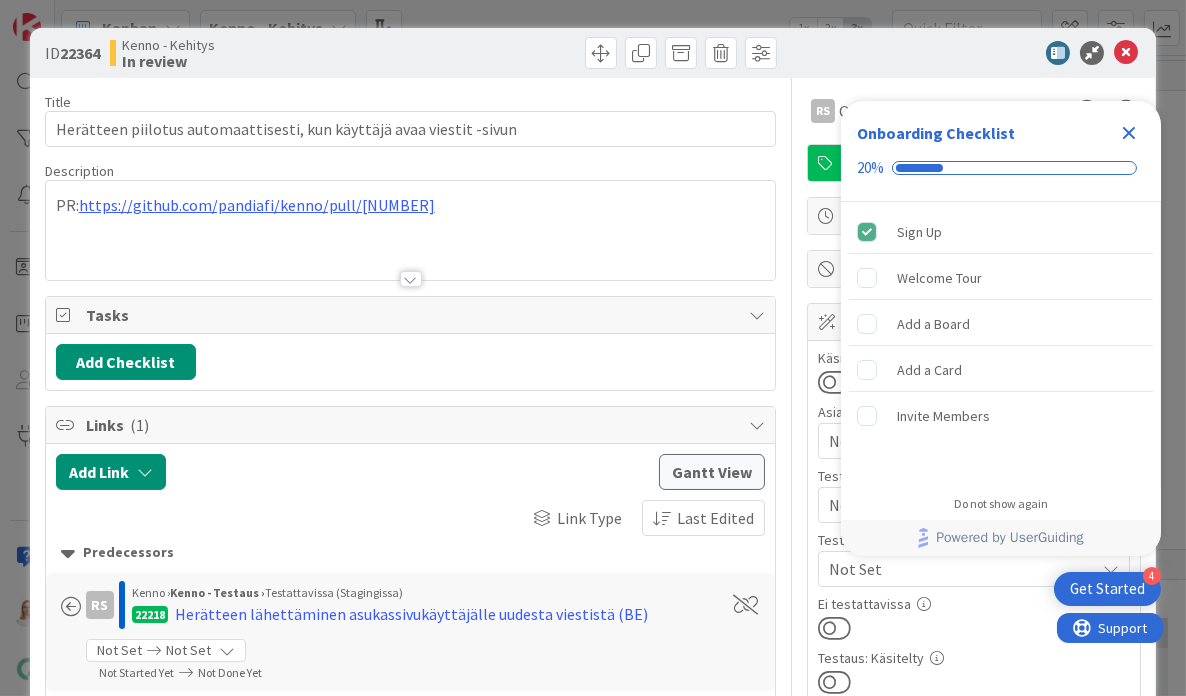 scroll, scrollTop: 0, scrollLeft: 0, axis: both 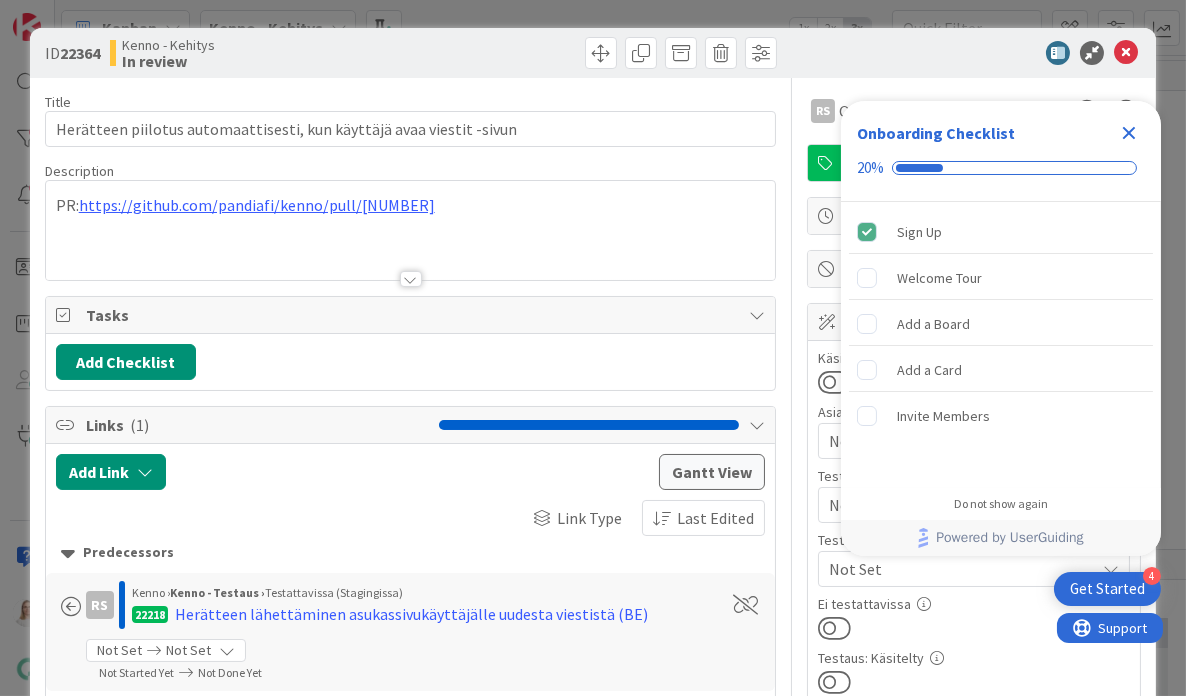 click 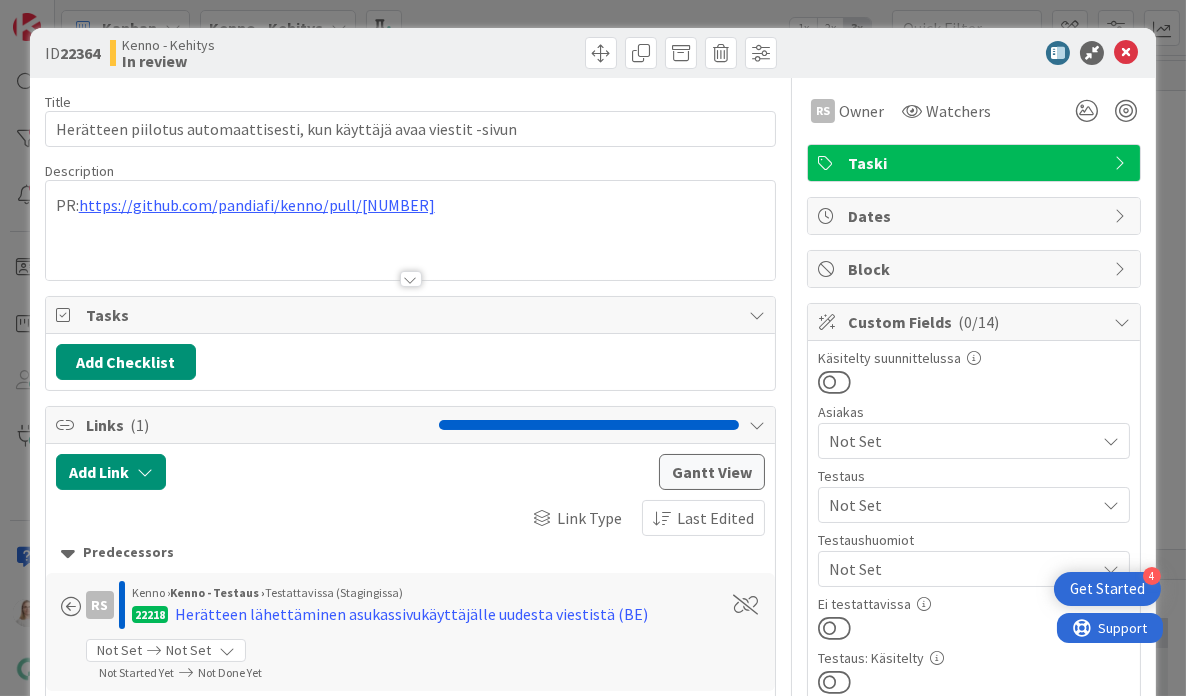 scroll, scrollTop: 0, scrollLeft: 0, axis: both 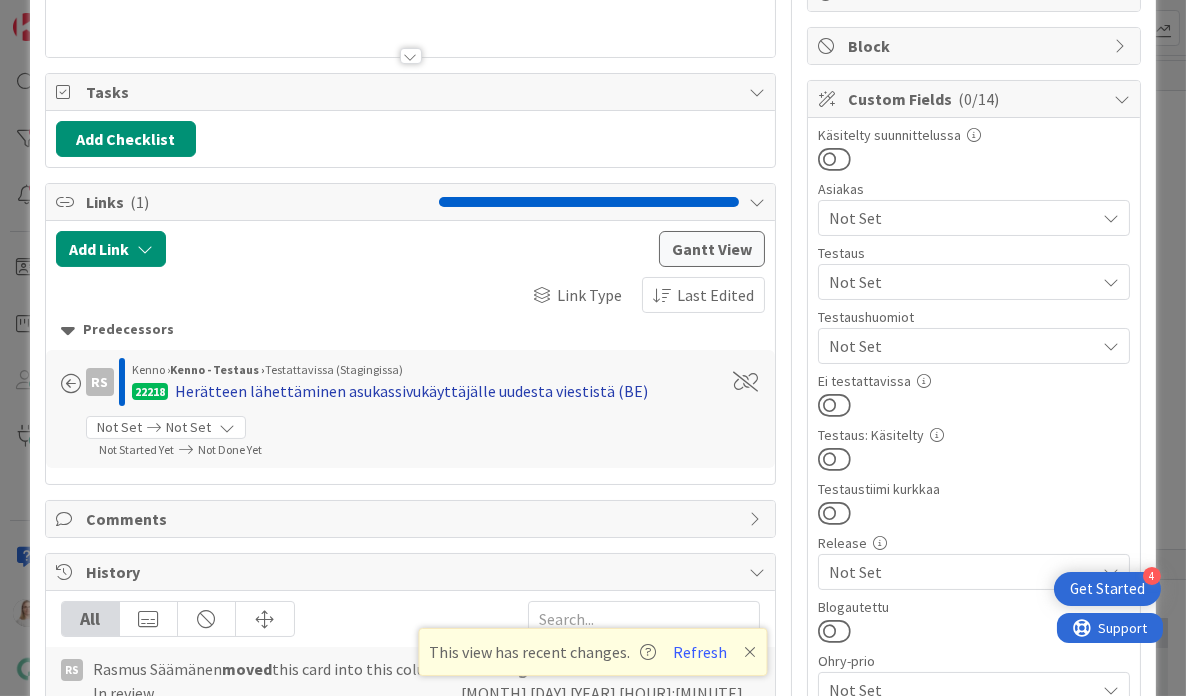 click on "Herätteen lähettäminen asukassivukäyttäjälle uudesta viestistä (BE)" at bounding box center [411, 391] 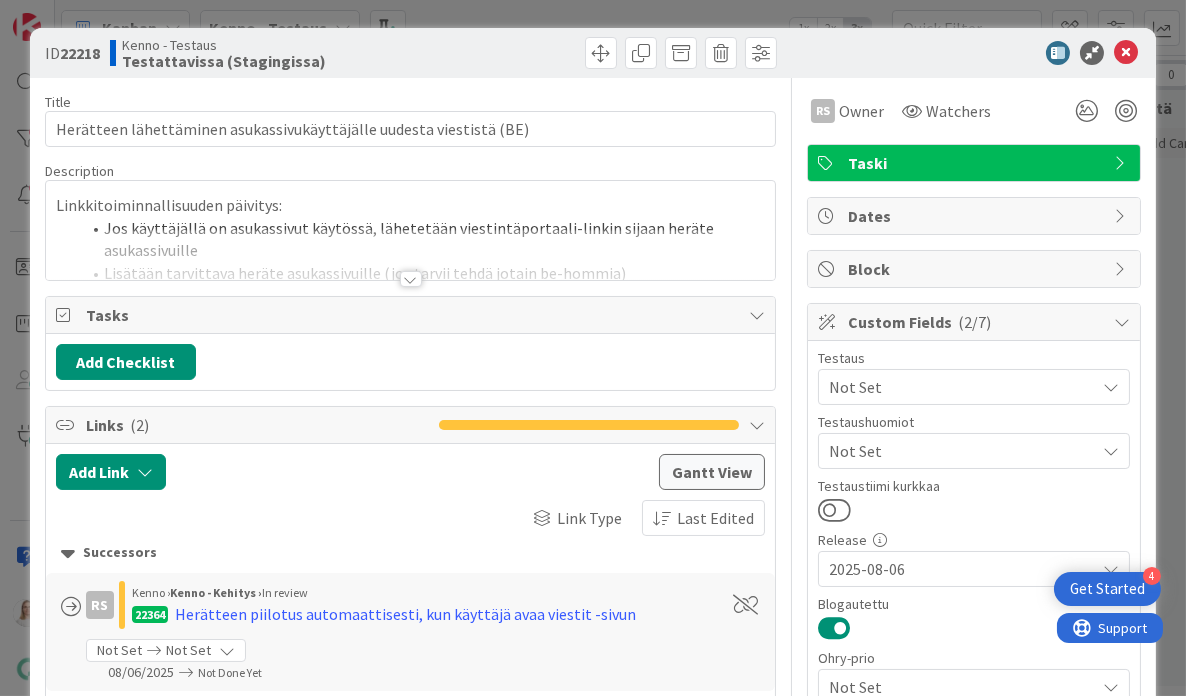 scroll, scrollTop: 0, scrollLeft: 0, axis: both 